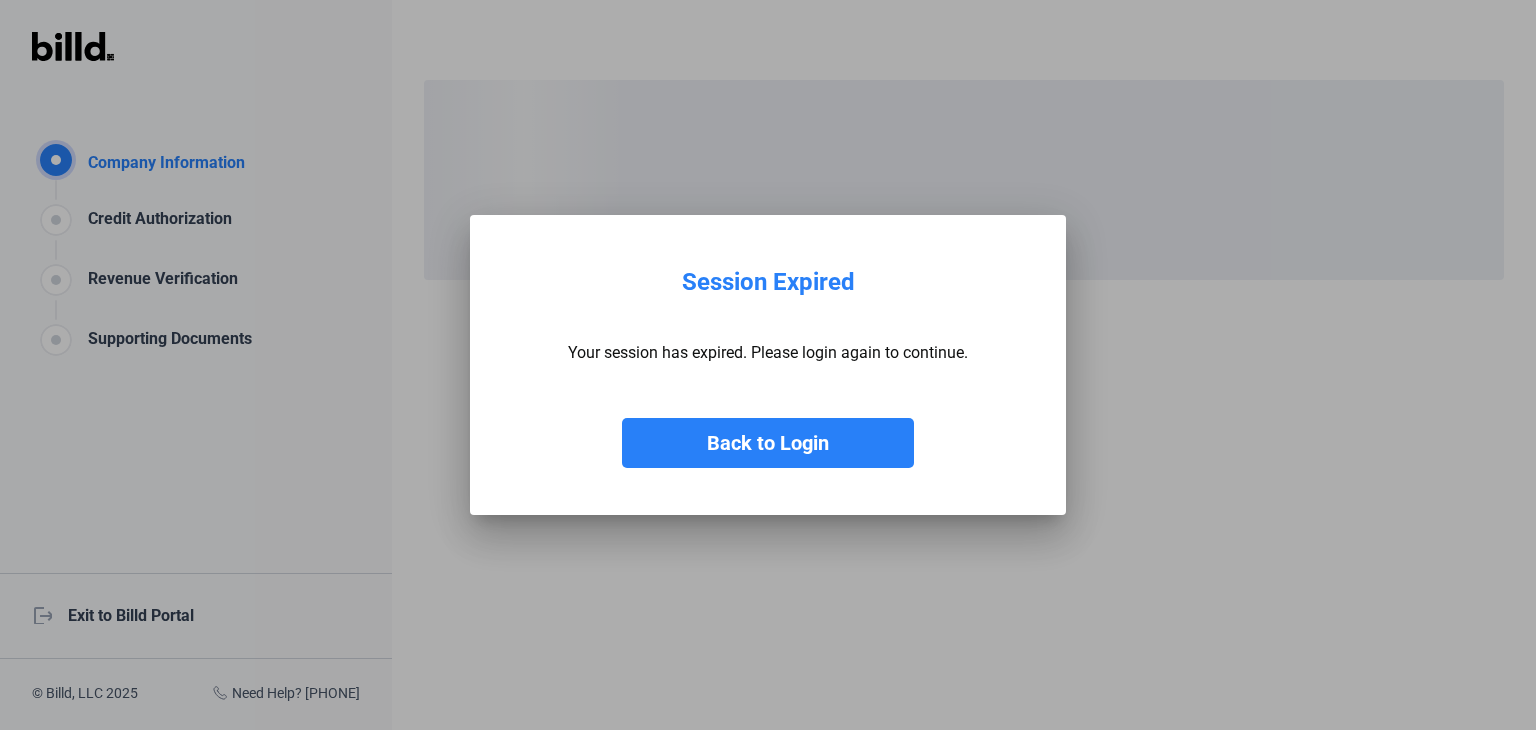 scroll, scrollTop: 0, scrollLeft: 0, axis: both 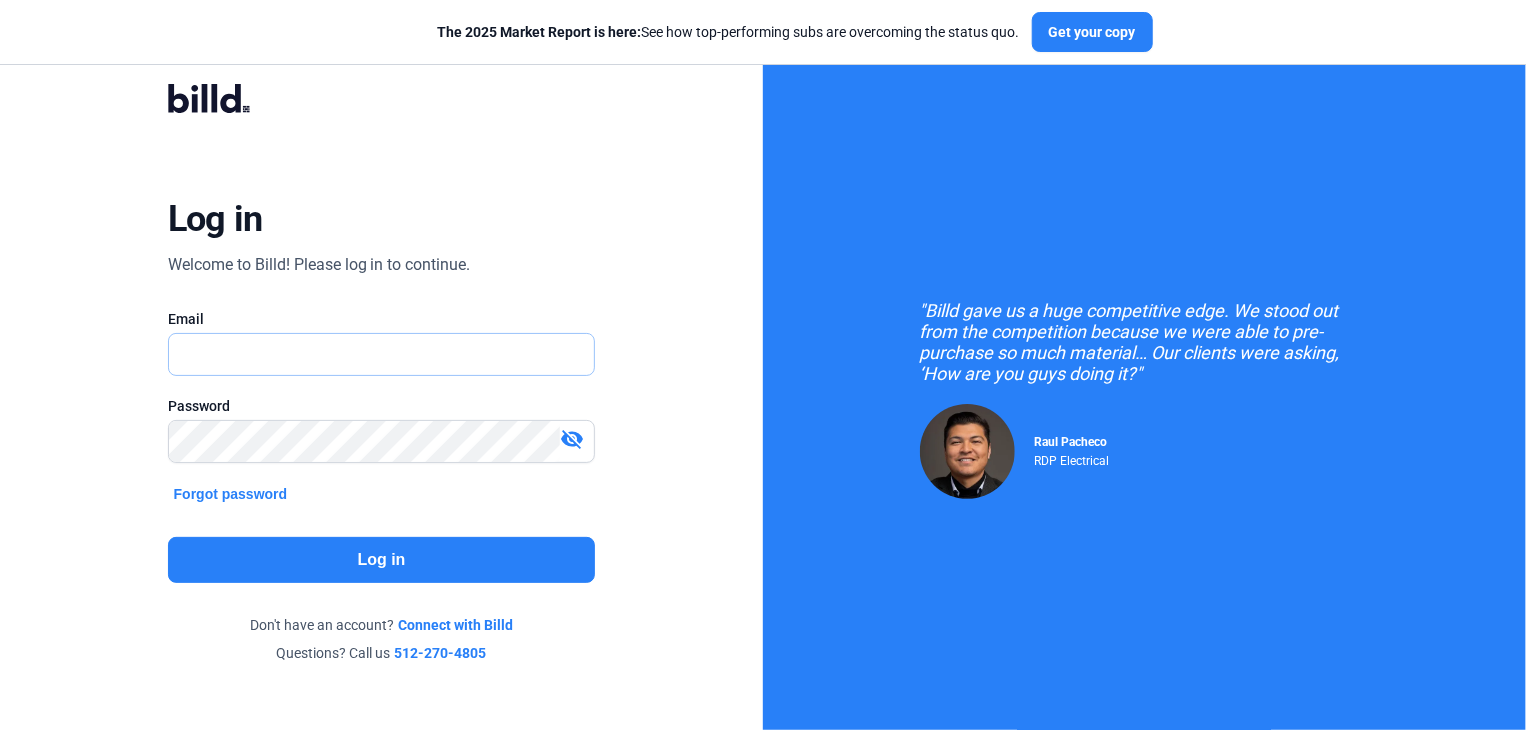 drag, startPoint x: 747, startPoint y: 449, endPoint x: 256, endPoint y: 353, distance: 500.2969 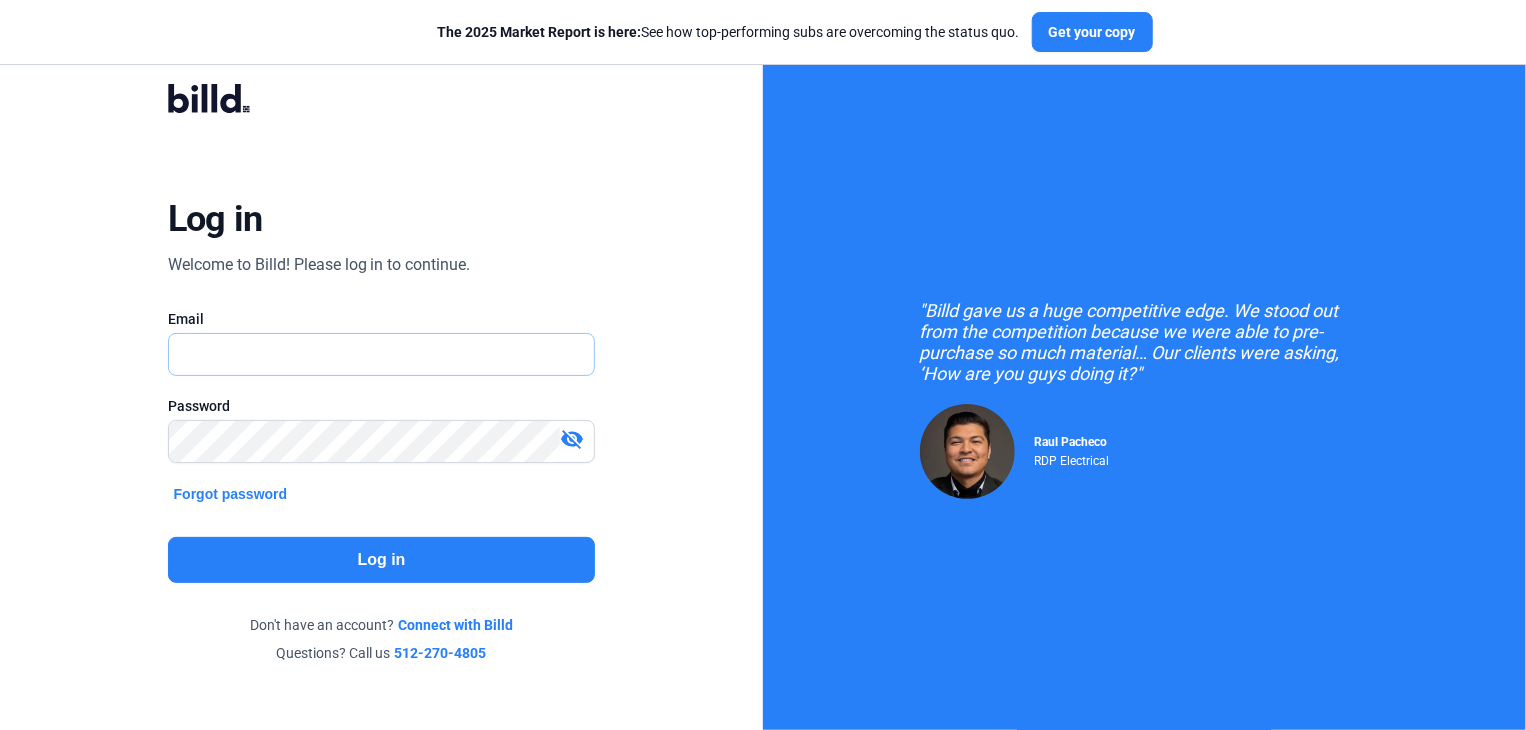 type on "[EMAIL]" 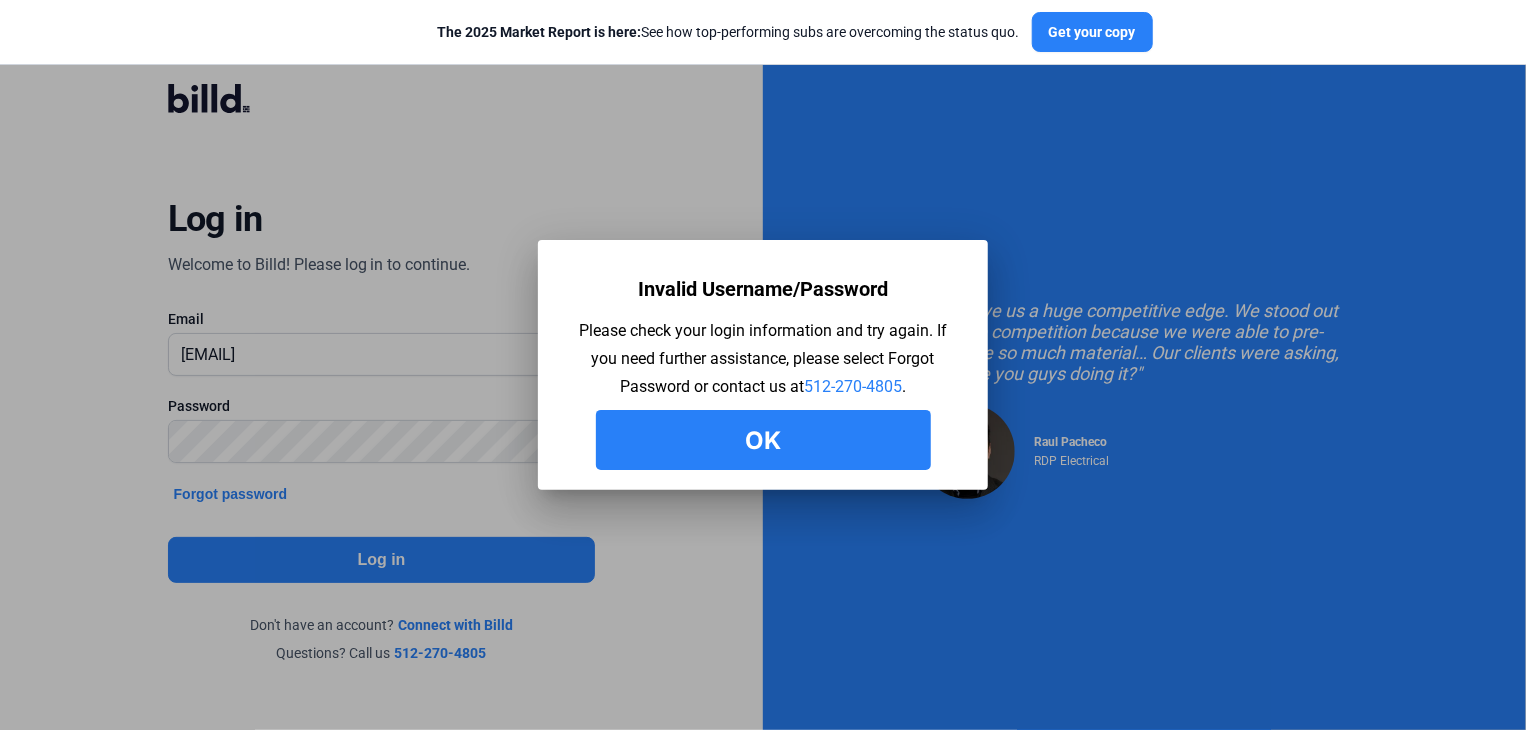 click on "Ok" at bounding box center (763, 440) 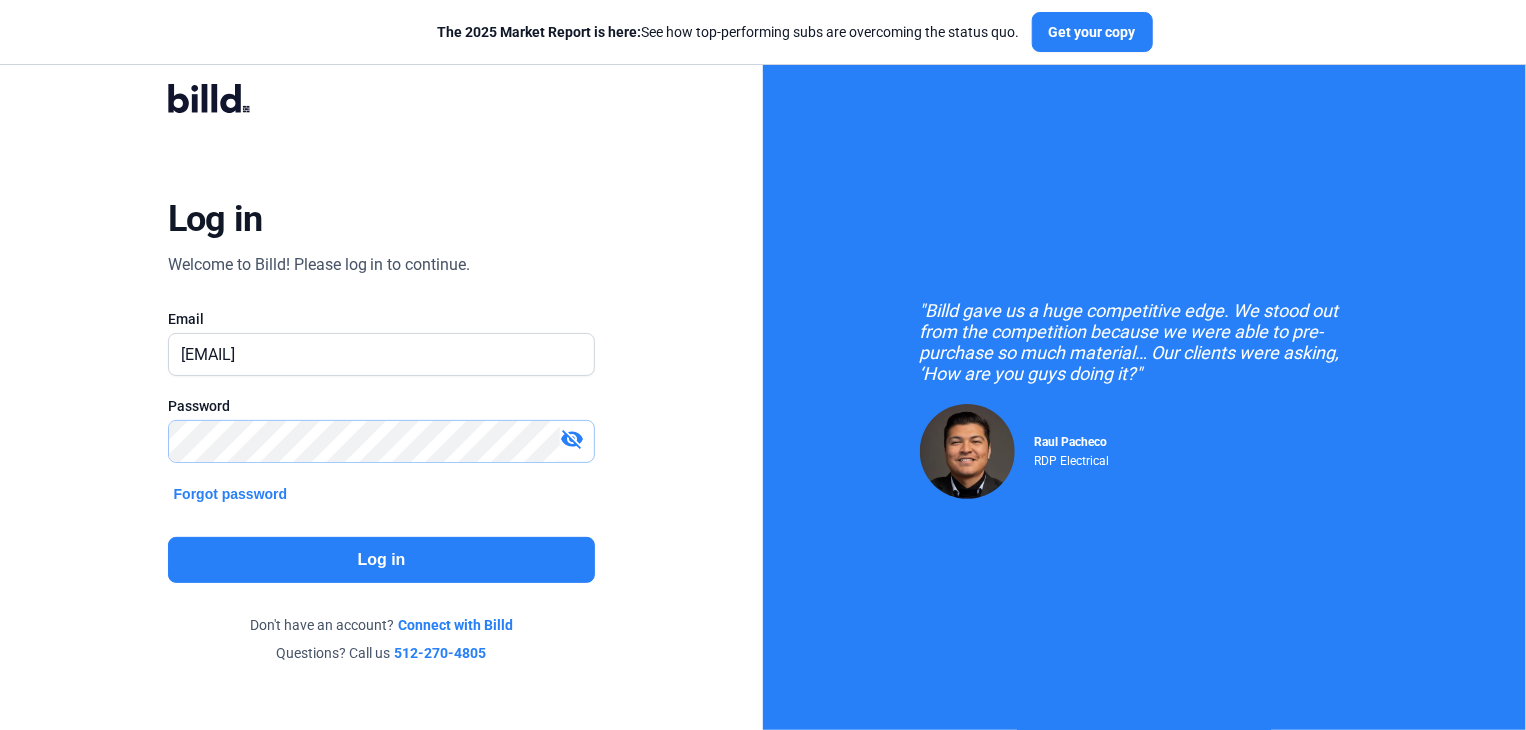 click on "Log in  Welcome to Billd! Please log in to continue.   Email  [EMAIL]  Password   visibility_off   Forgot password  Log in  Don't have an account?  Connect with Billd  Questions? Call us  [PHONE]" 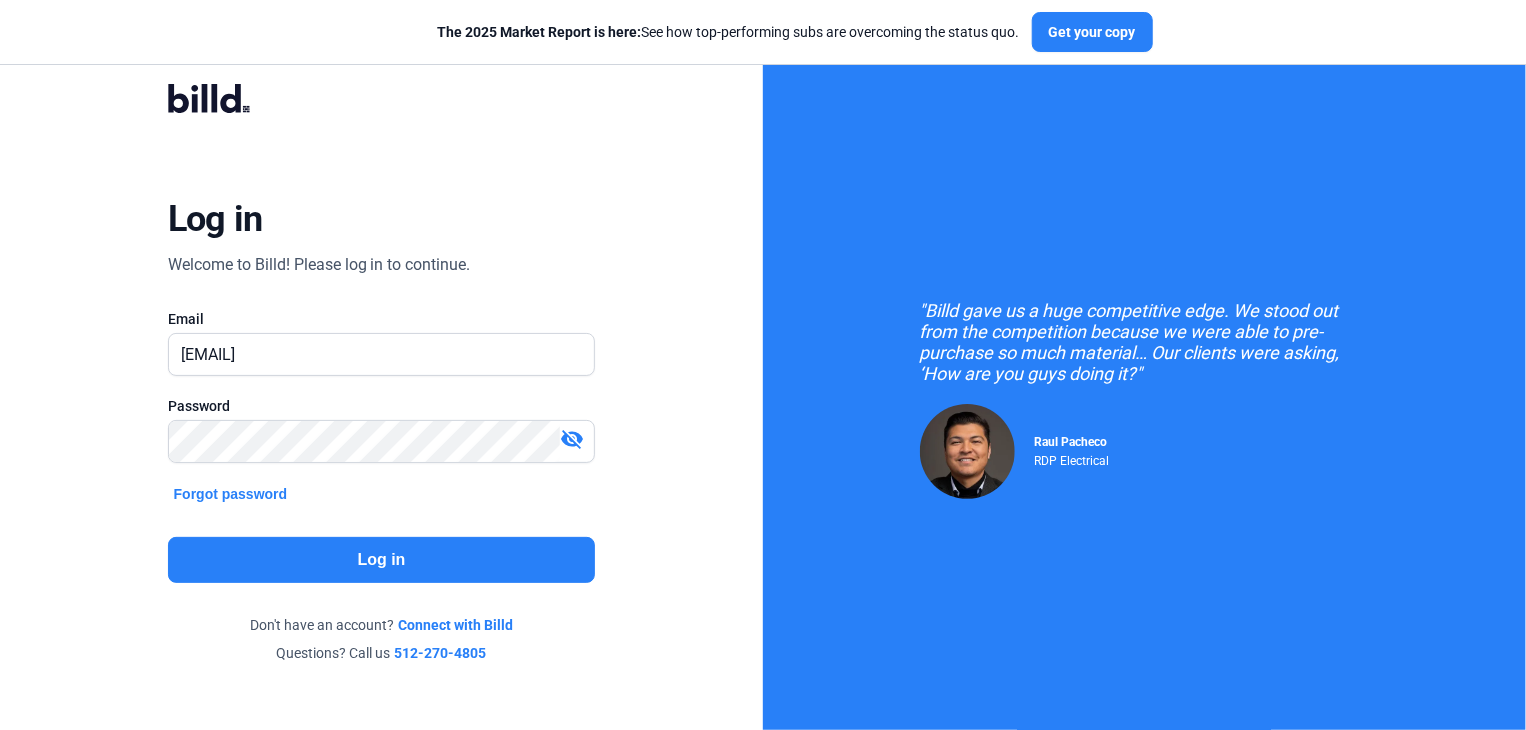 click on "visibility_off" at bounding box center (572, 439) 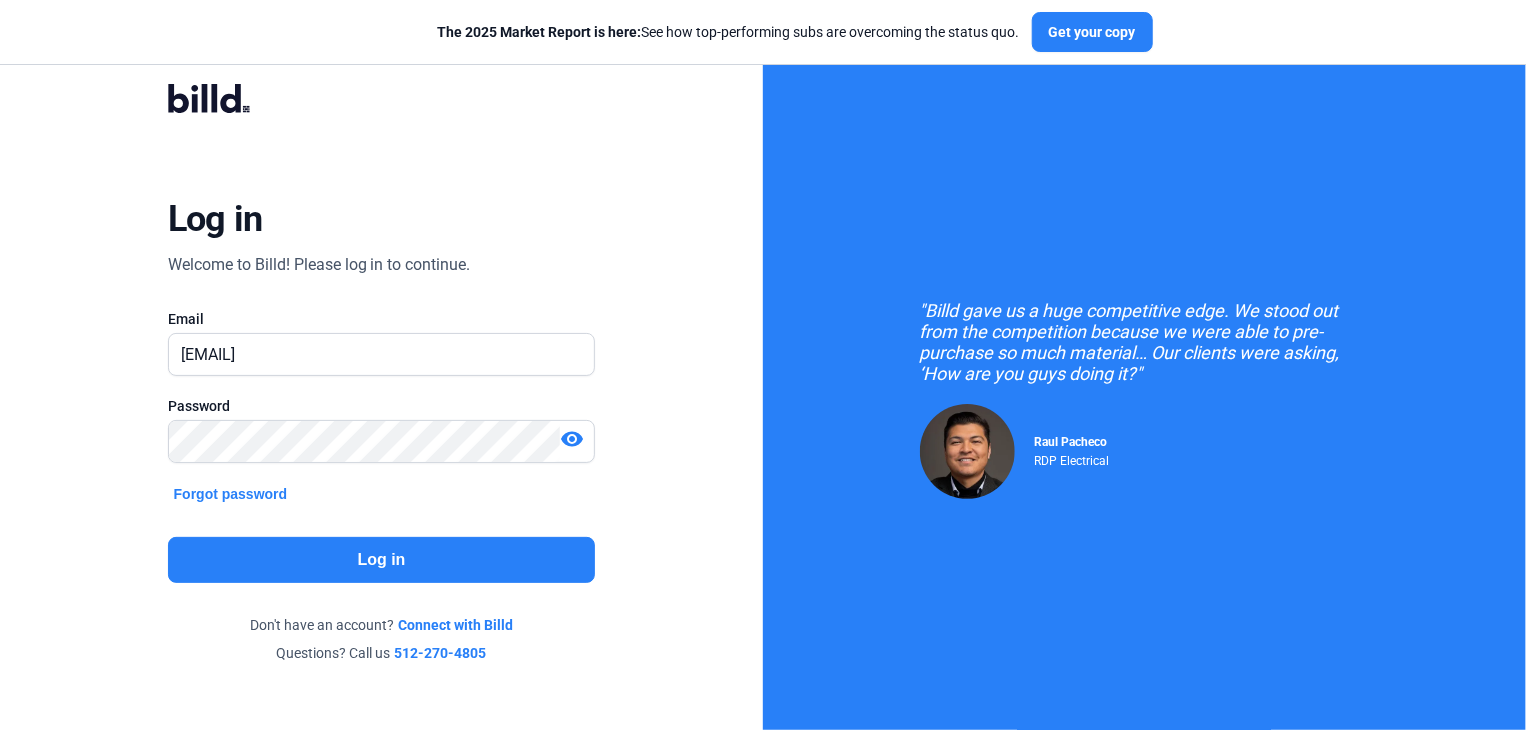 click on "Log in" 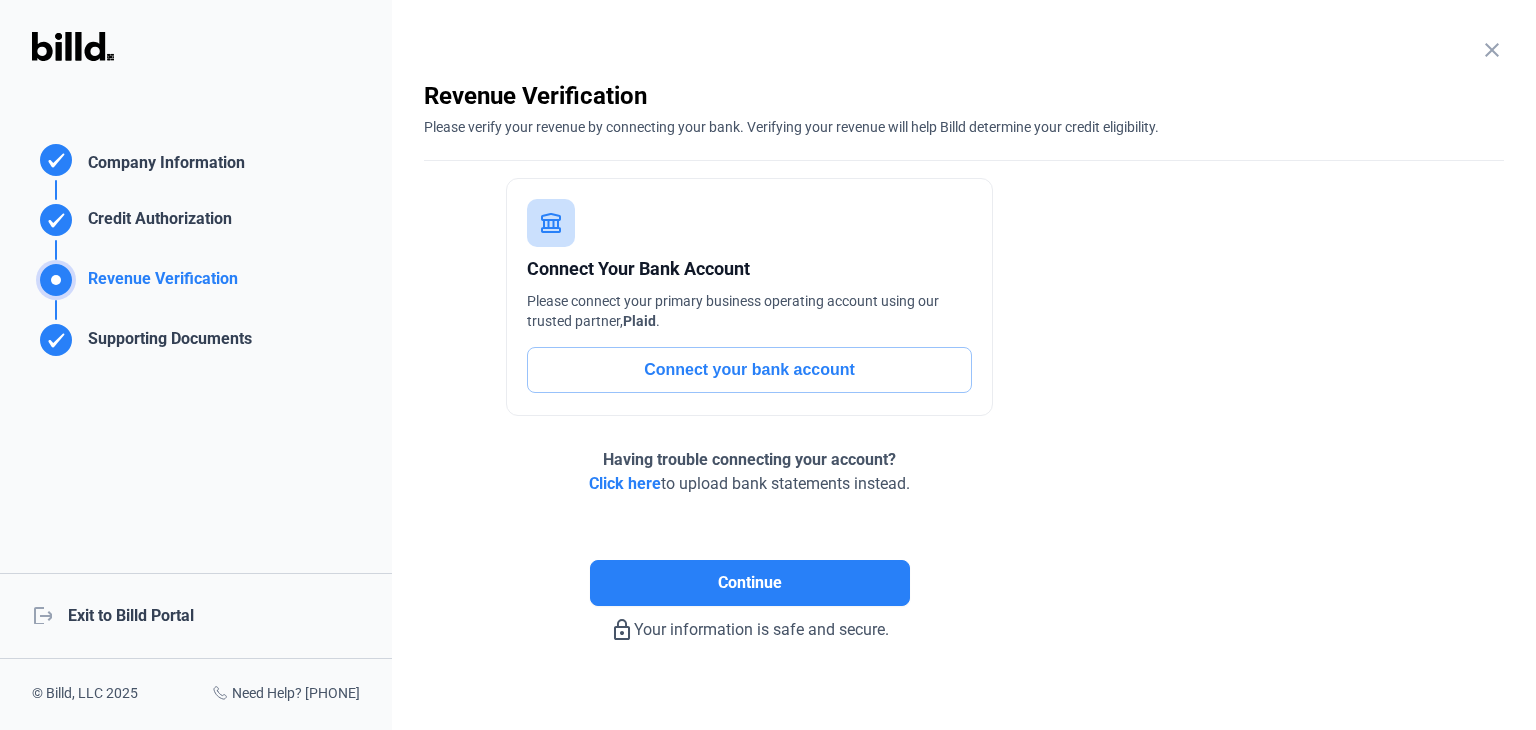 click on "logout  Exit to Billd Portal" 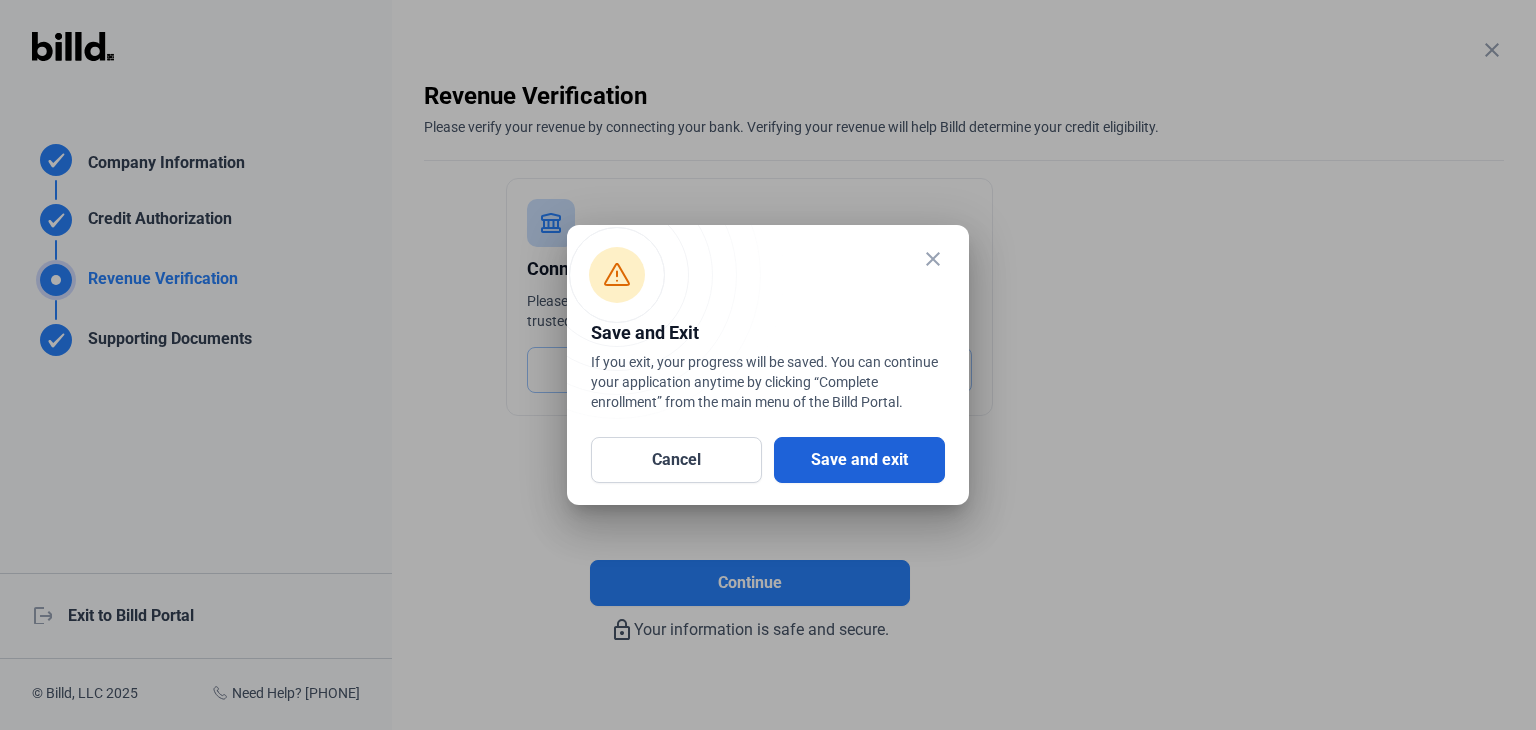 click on "Save and exit" at bounding box center [859, 460] 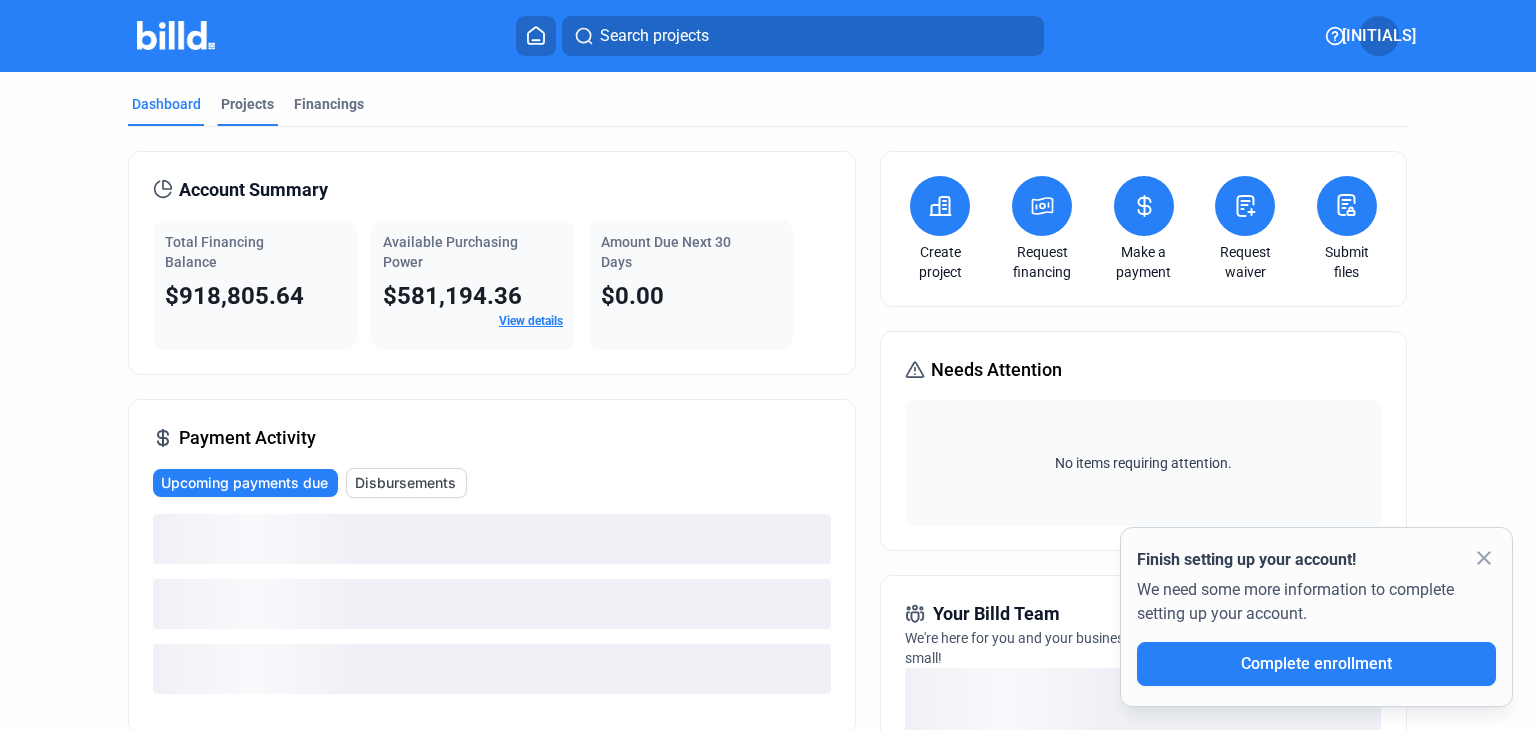 click on "Projects" at bounding box center (247, 104) 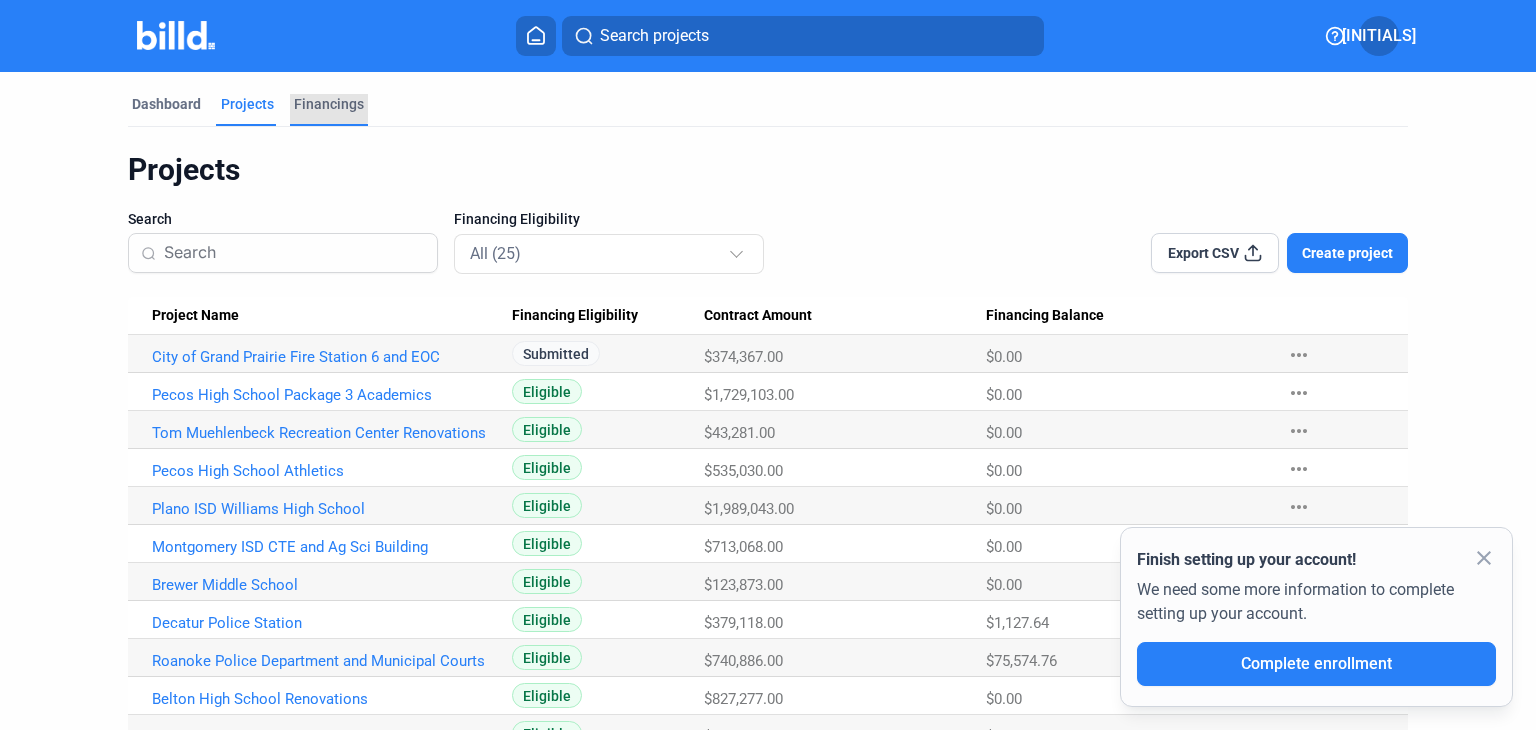 click on "Financings" at bounding box center (329, 104) 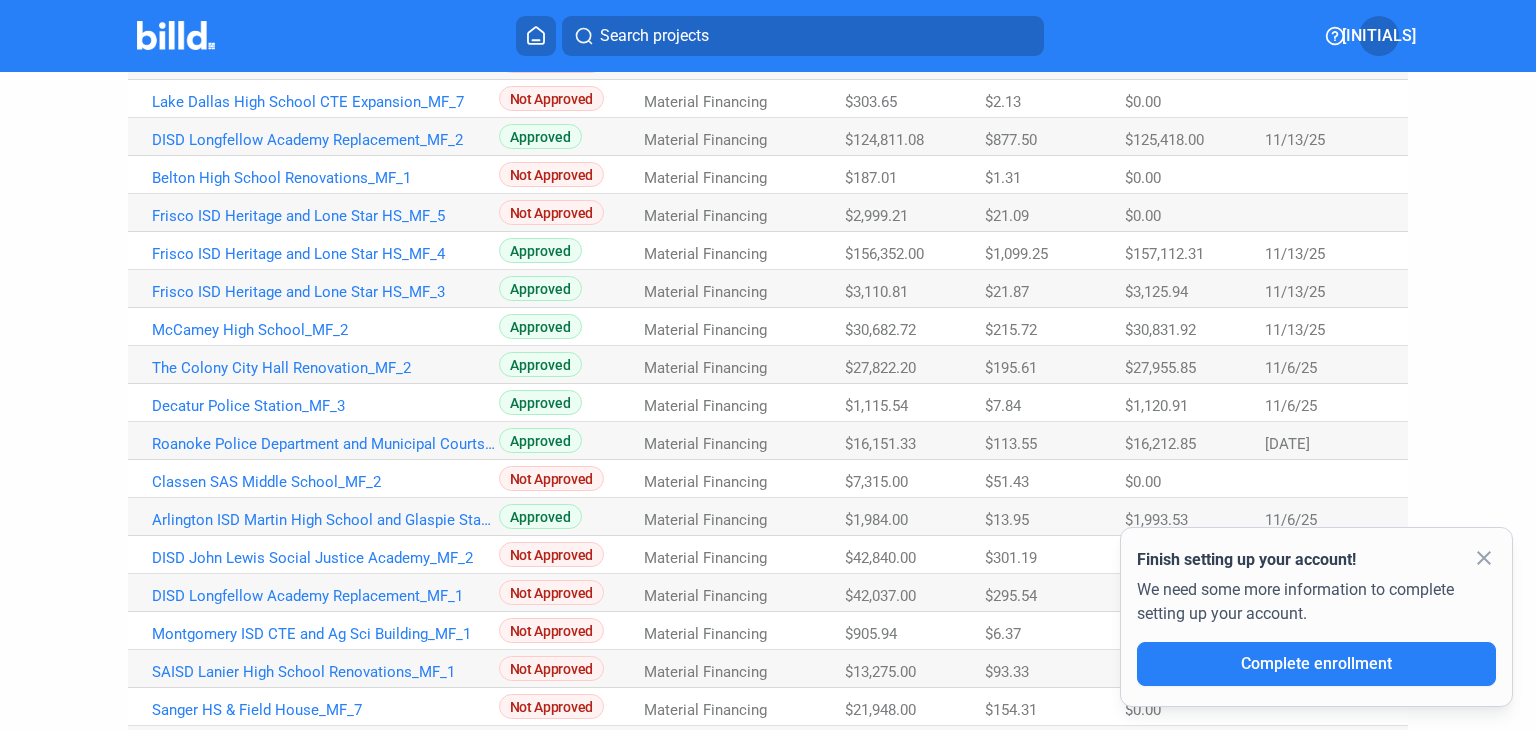 scroll, scrollTop: 126, scrollLeft: 0, axis: vertical 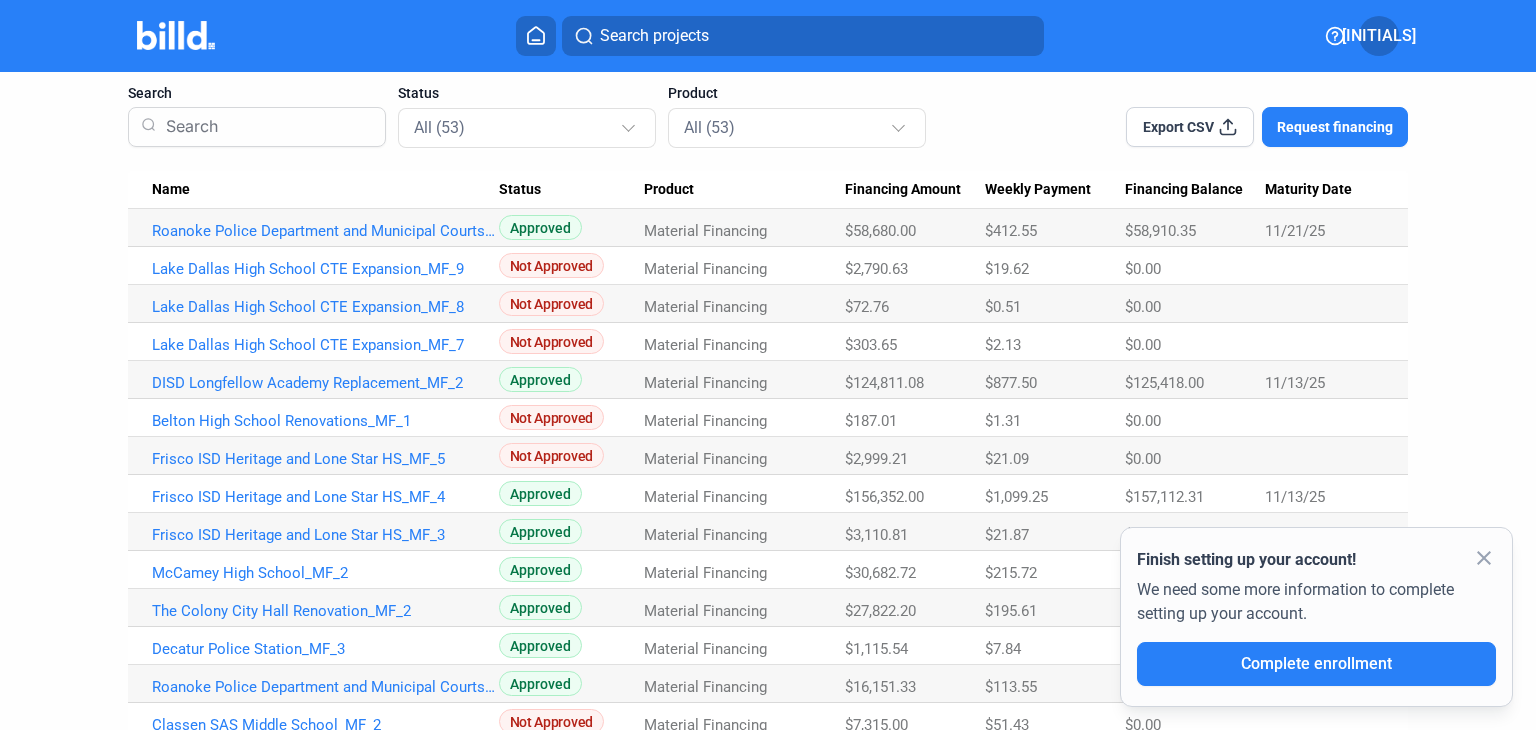 click on "Name" at bounding box center [325, 190] 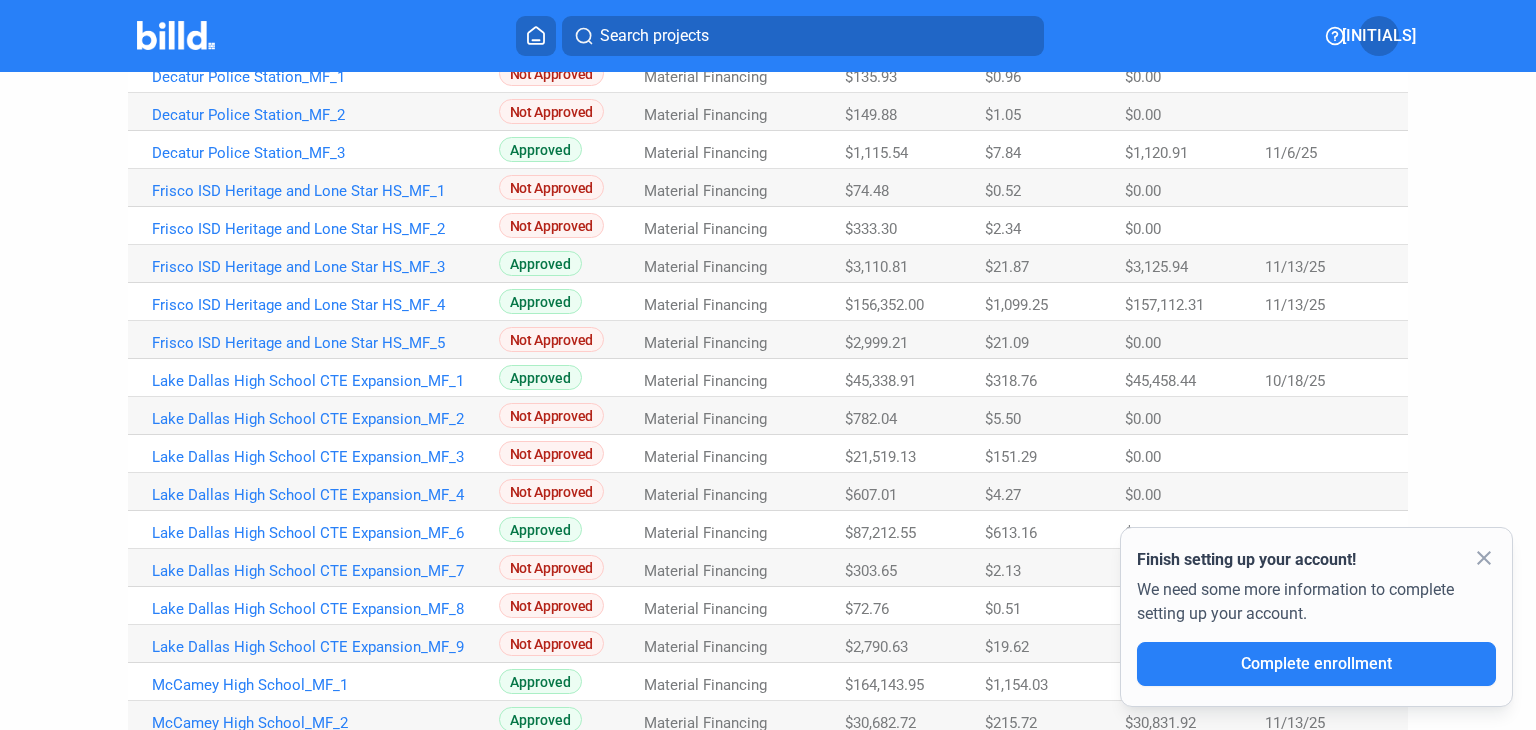 scroll, scrollTop: 1226, scrollLeft: 0, axis: vertical 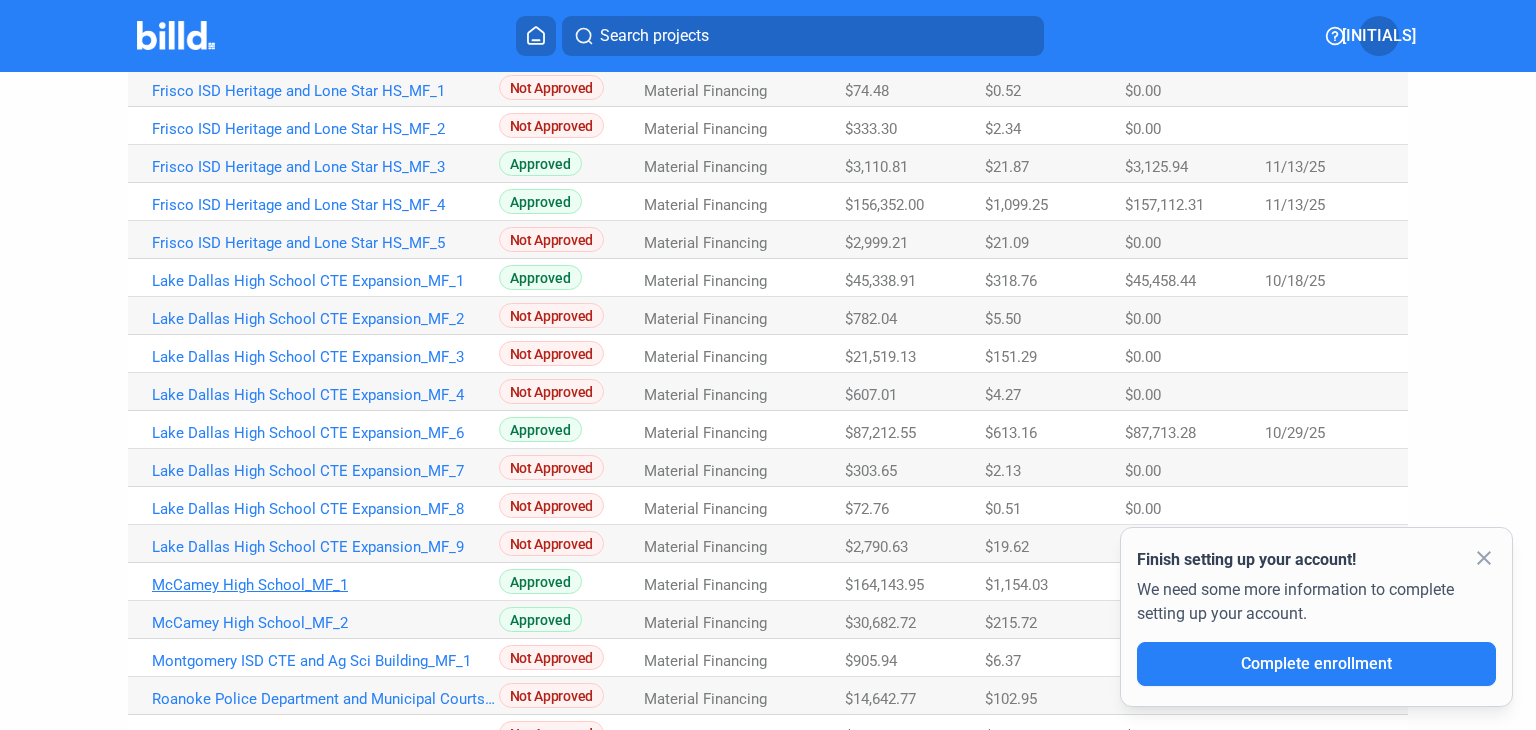 click on "McCamey High School_MF_1" at bounding box center [325, -669] 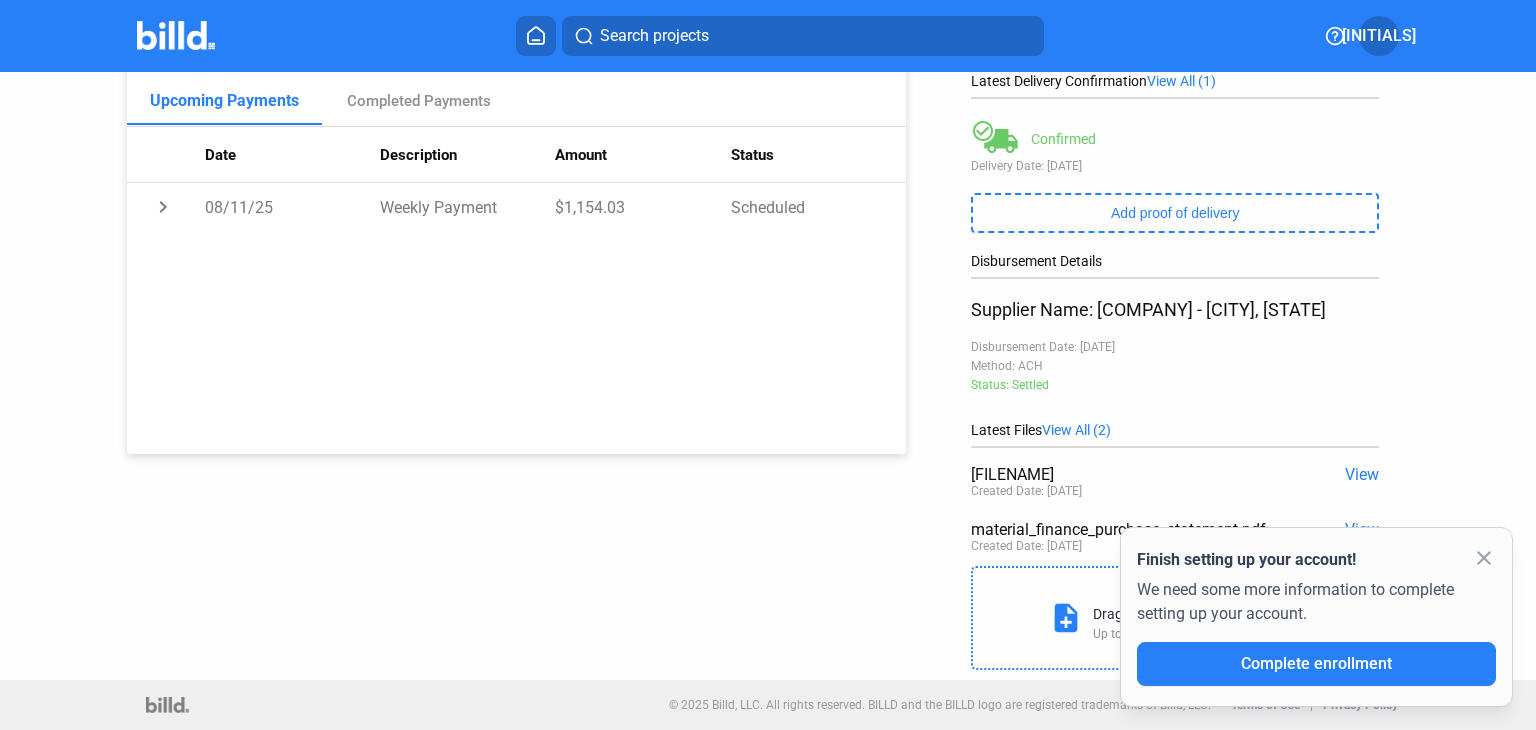 scroll, scrollTop: 324, scrollLeft: 0, axis: vertical 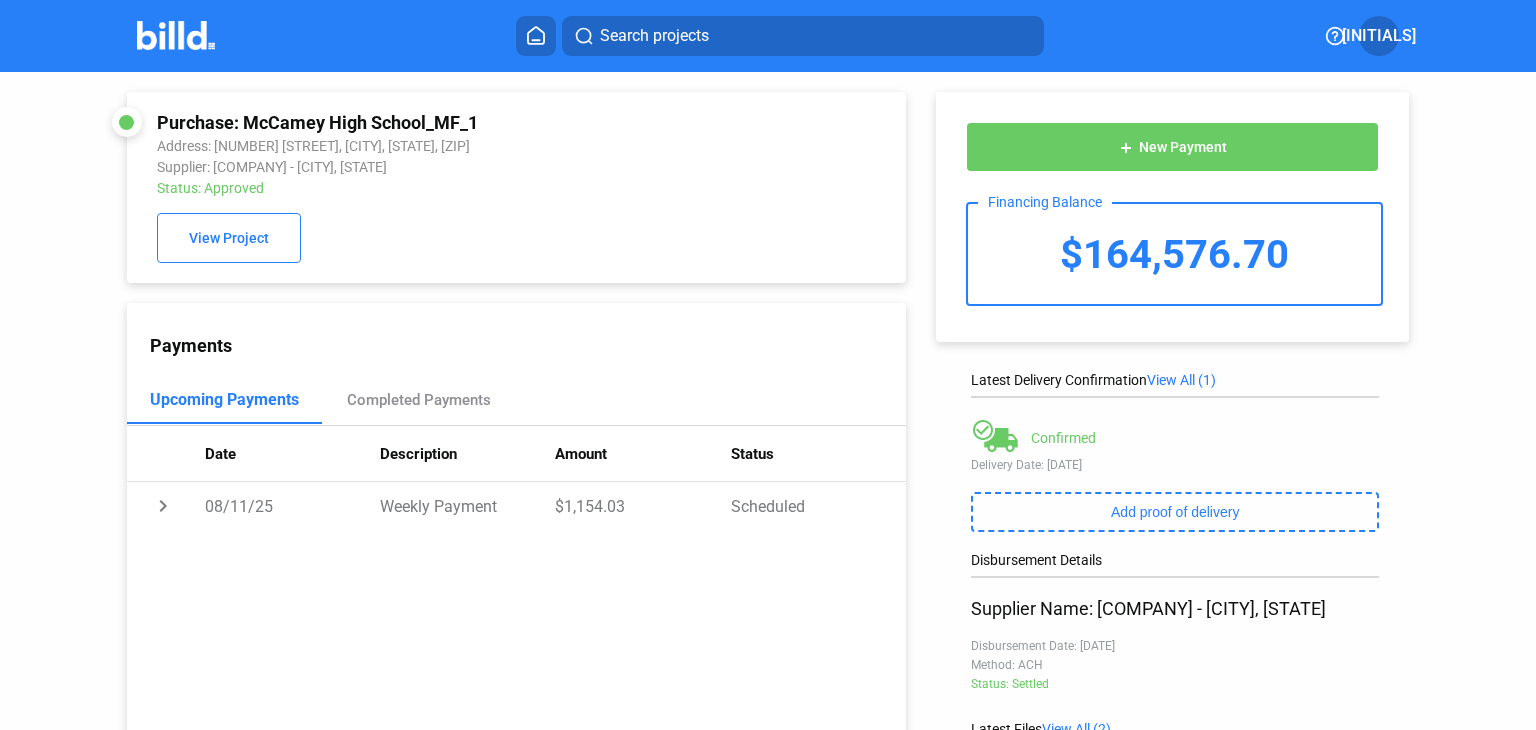 click on "New Payment" 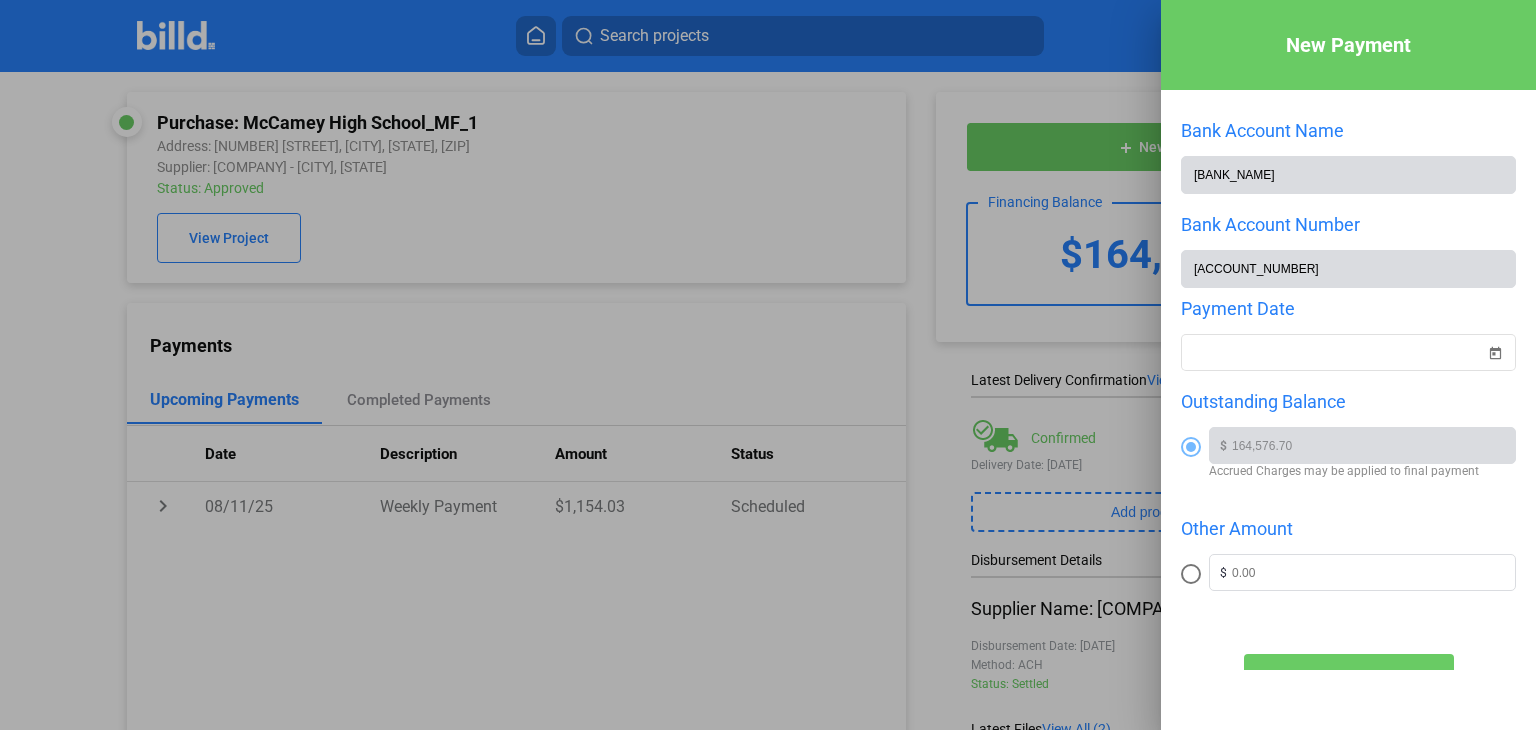 click 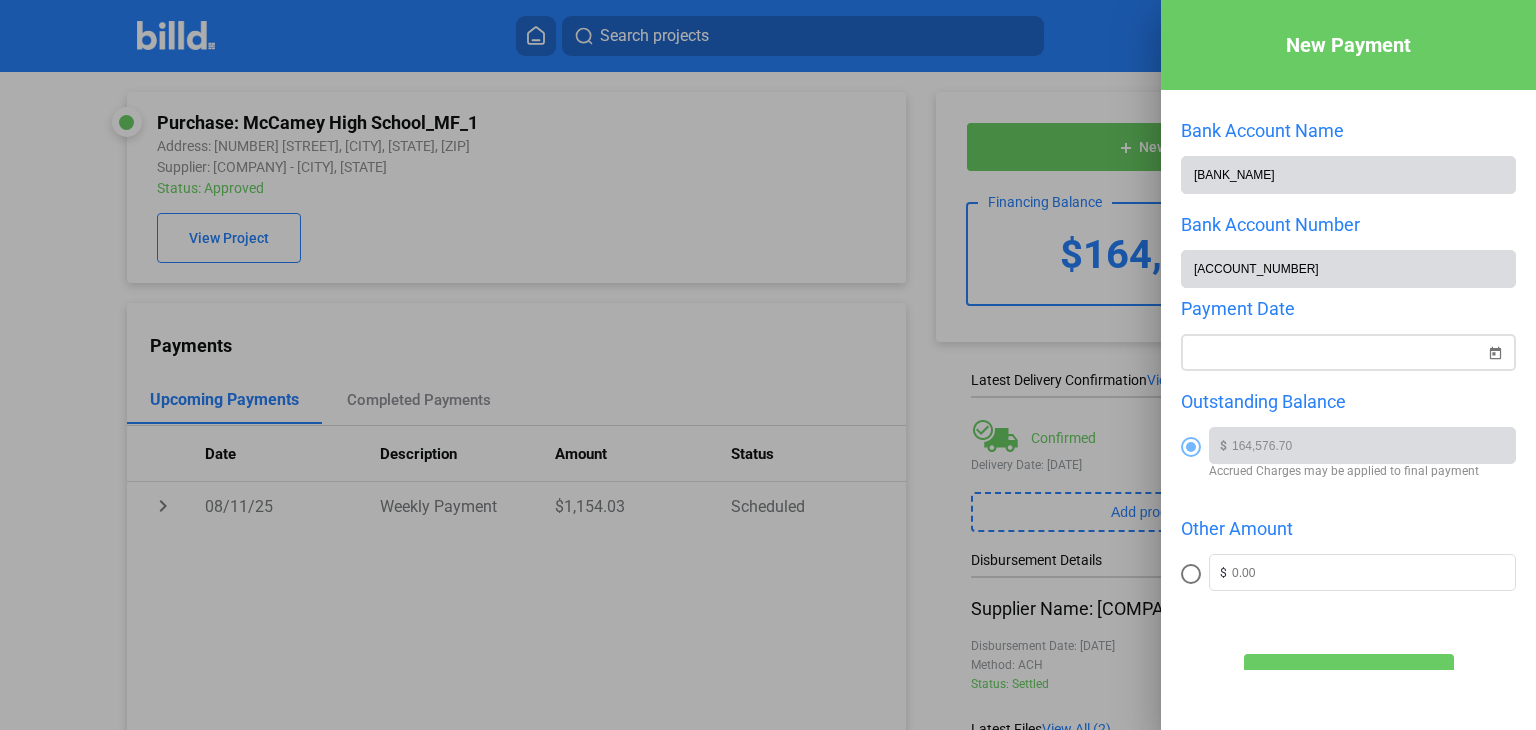 click on "New Payment  Bank Account Name [BANK_NAME] Bank Account Number [ACCOUNT_NUMBER]  Payment Date   Outstanding Balance    $ [PRICE] Accrued Charges may be applied to final payment  Other Amount    $  Submit   Cancel" at bounding box center [768, 365] 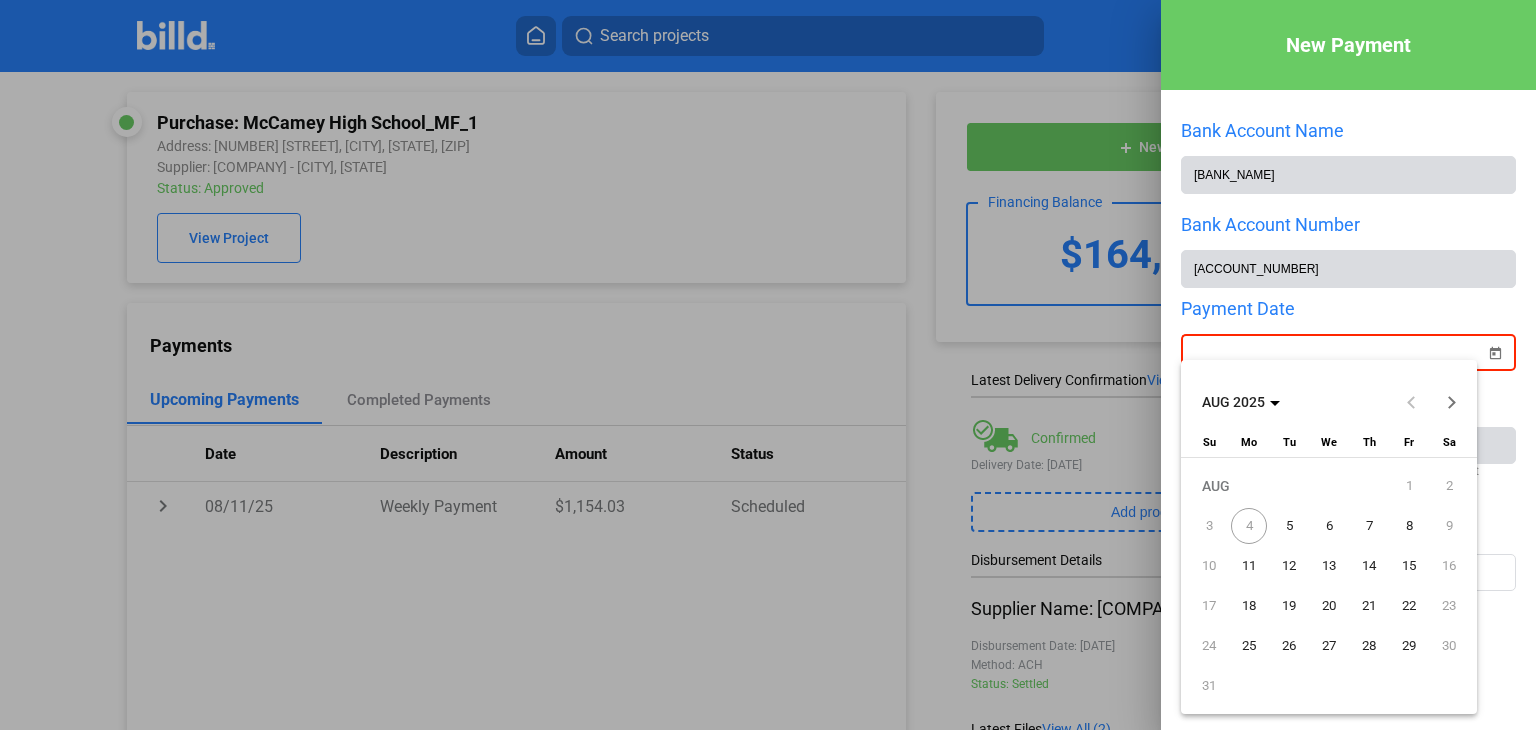 click on "4" at bounding box center [1249, 526] 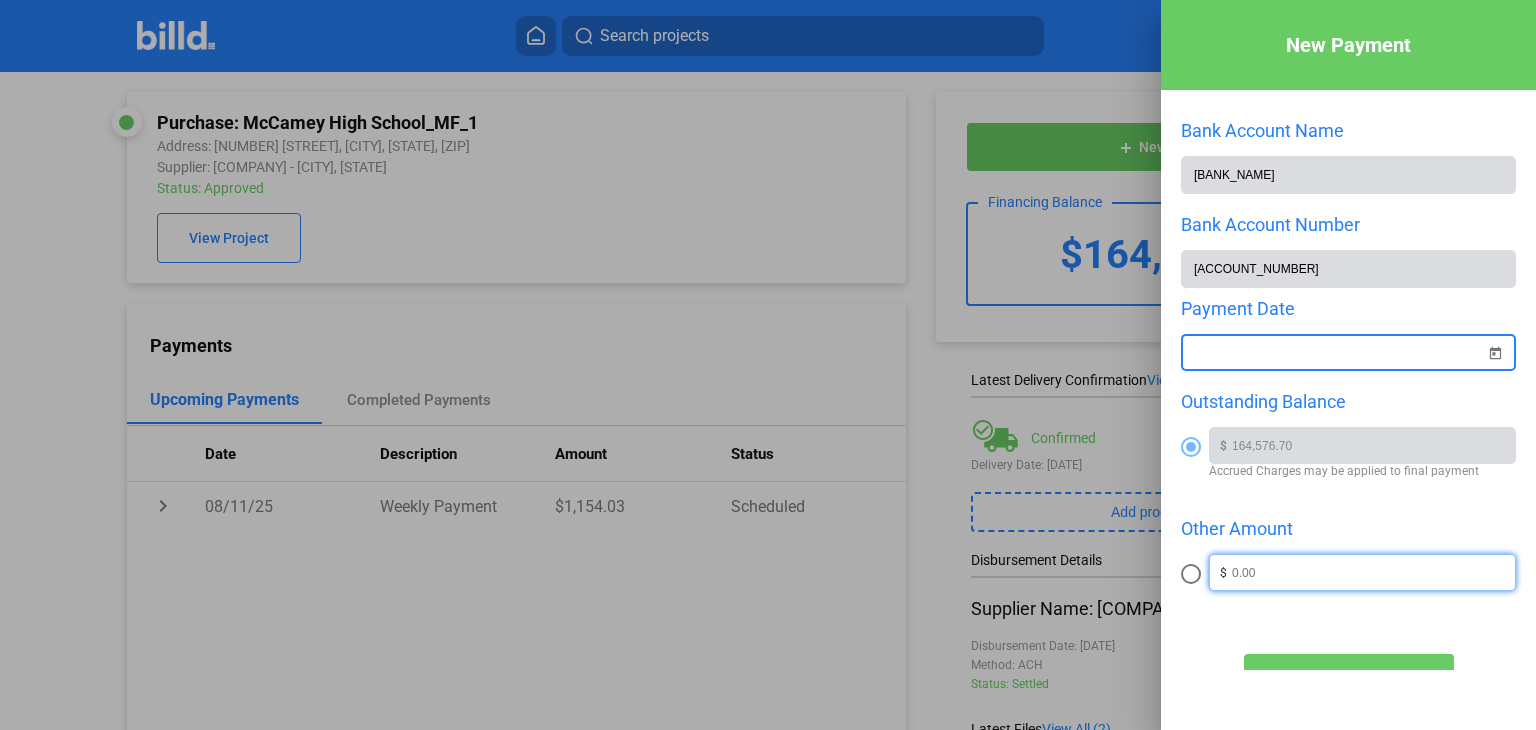 click at bounding box center (1373, 570) 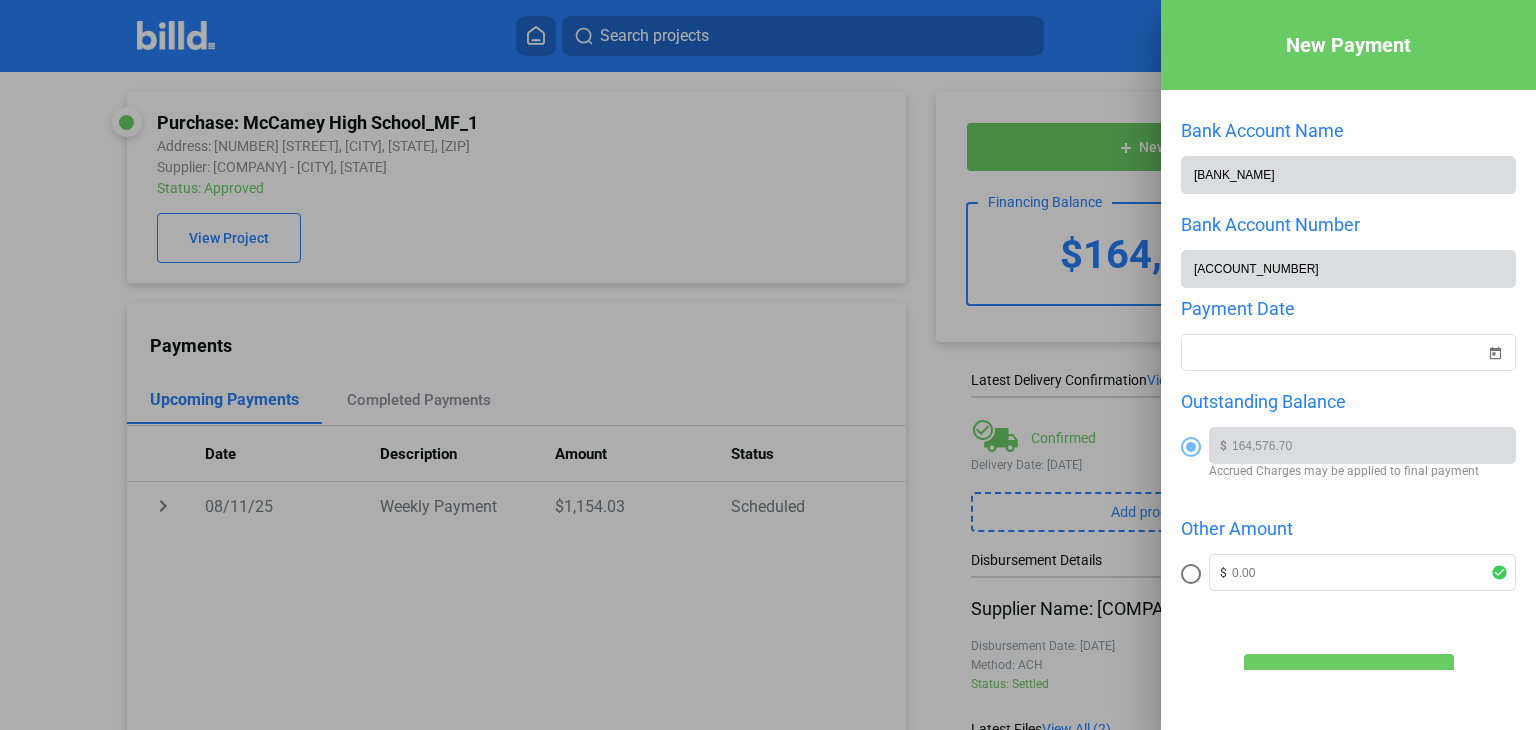 click at bounding box center [1348, 604] 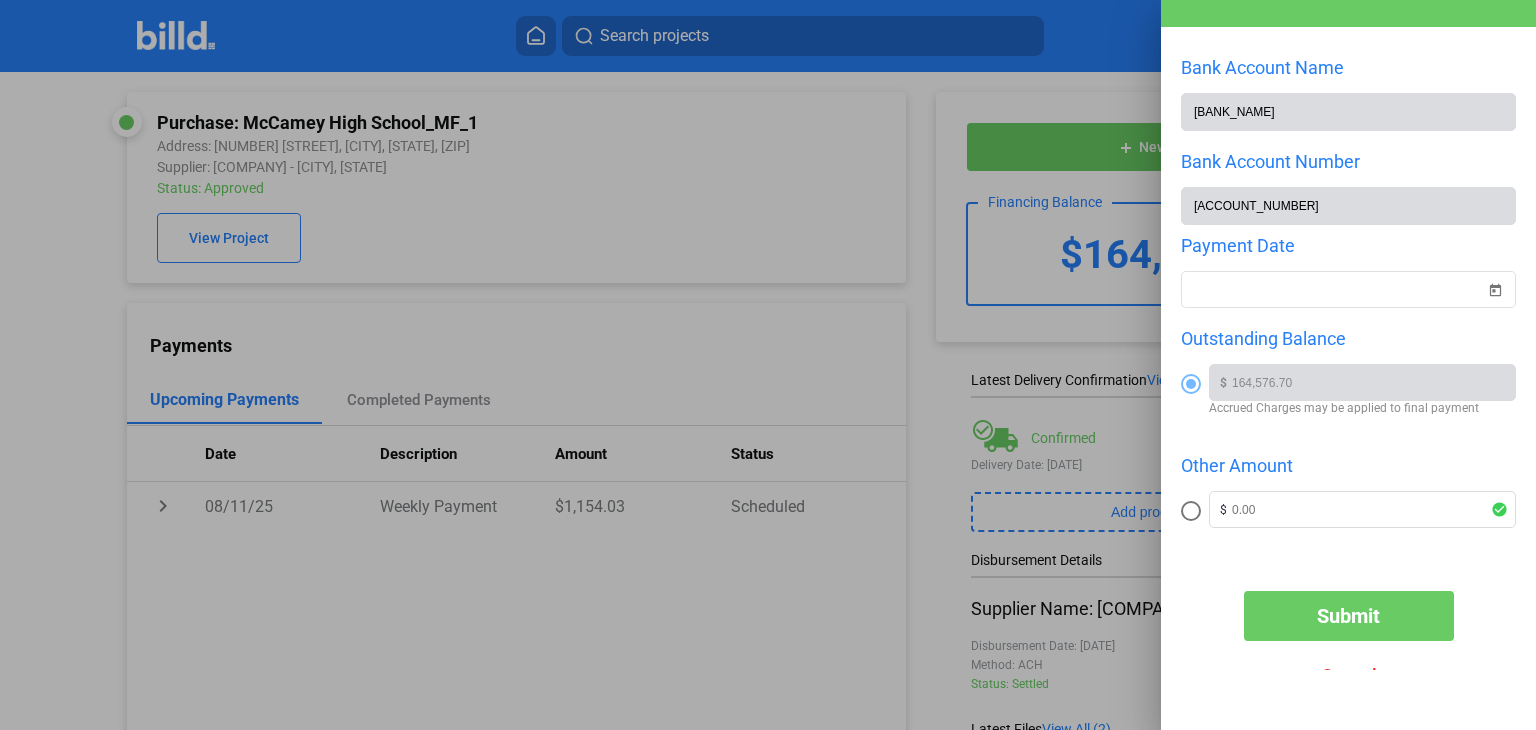 scroll, scrollTop: 97, scrollLeft: 0, axis: vertical 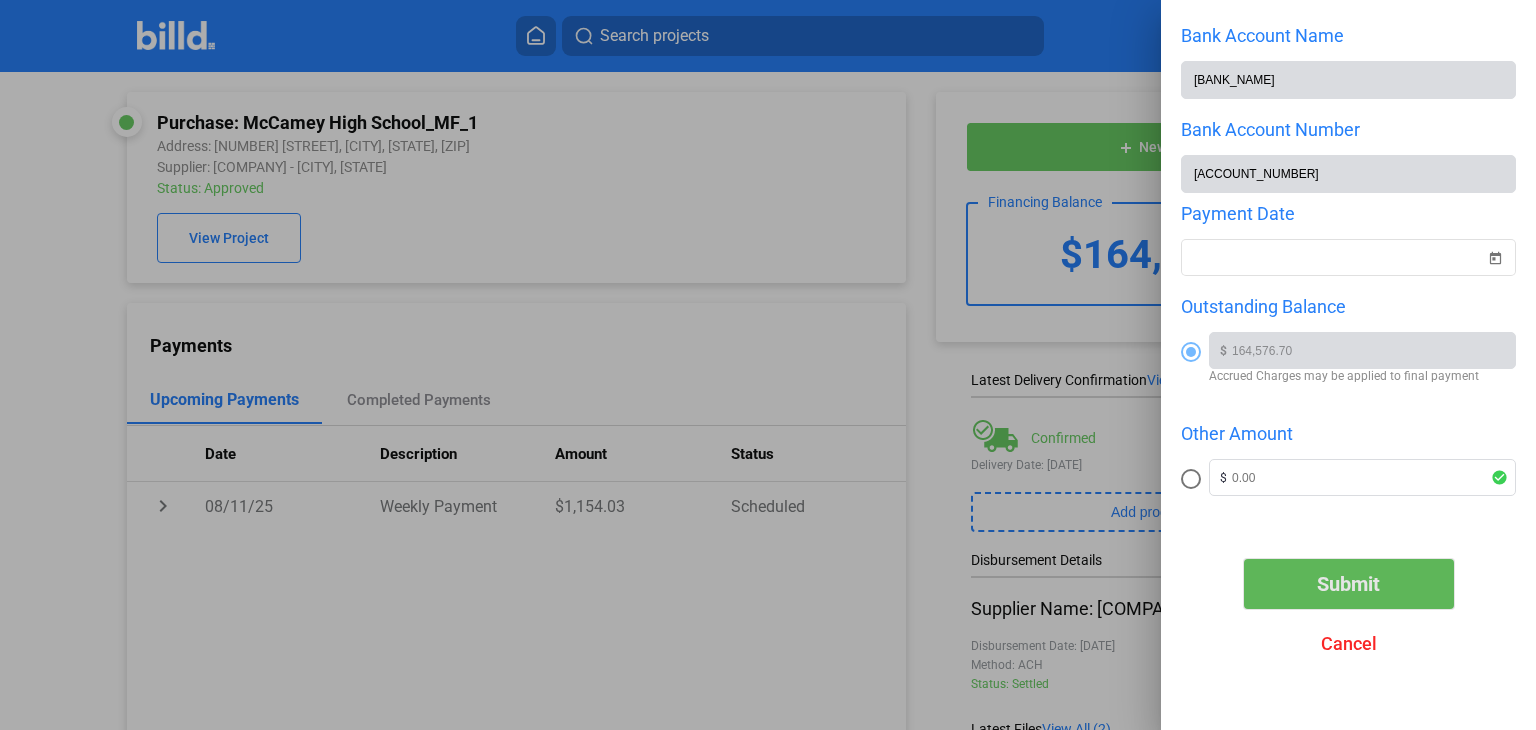 click on "Submit" at bounding box center (1349, 584) 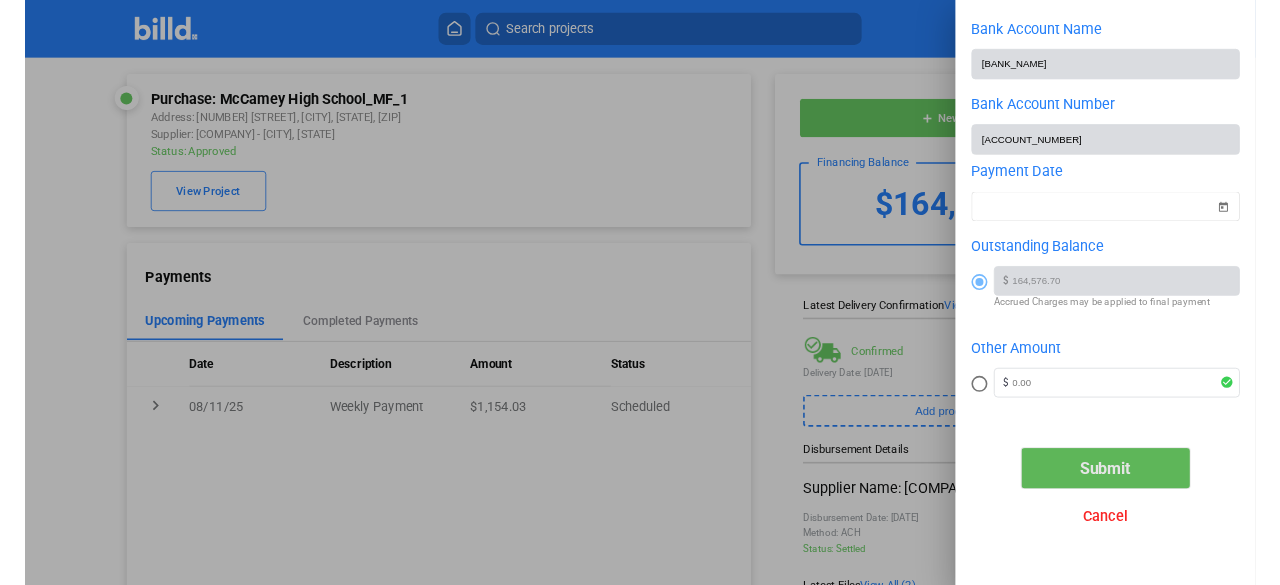scroll, scrollTop: 0, scrollLeft: 0, axis: both 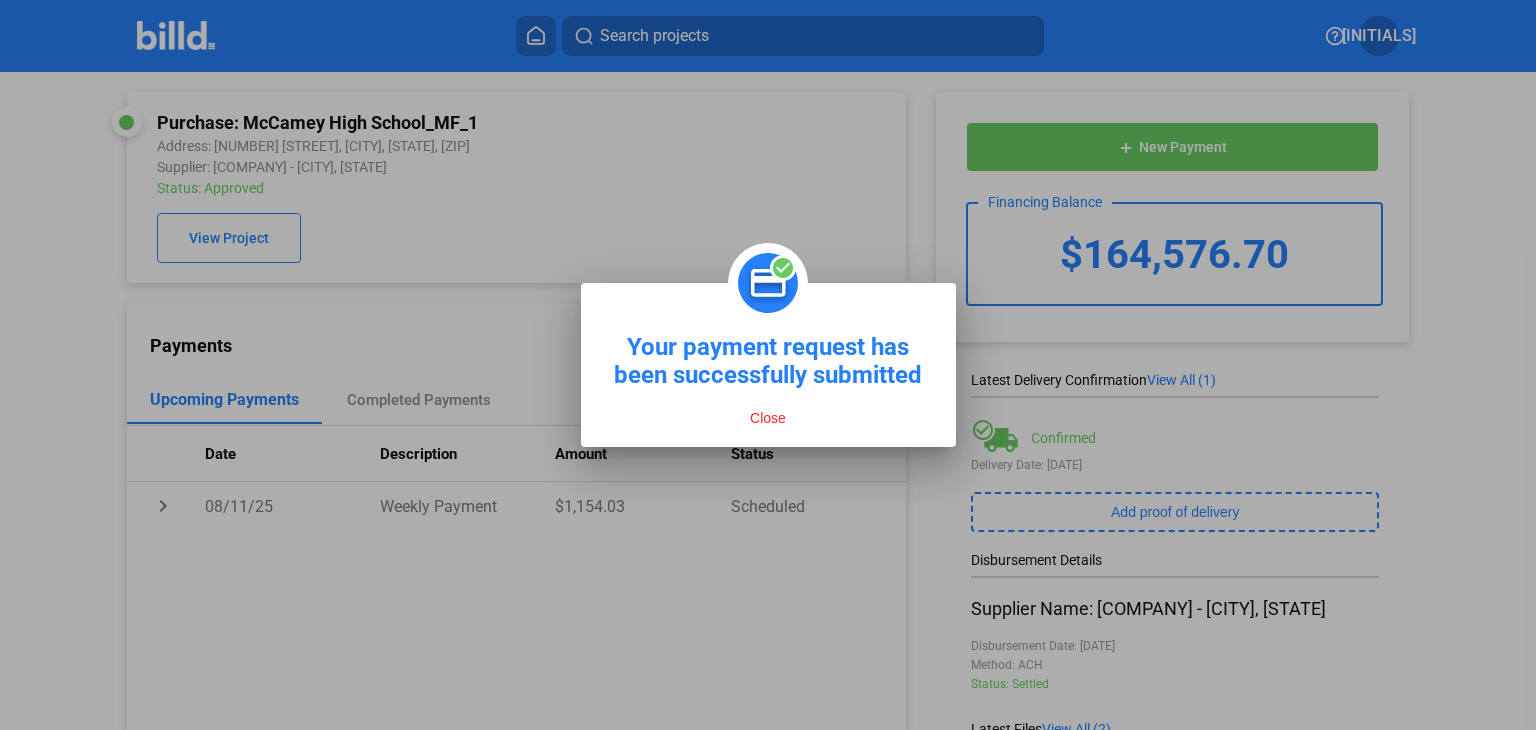 click on "Close" at bounding box center [768, 418] 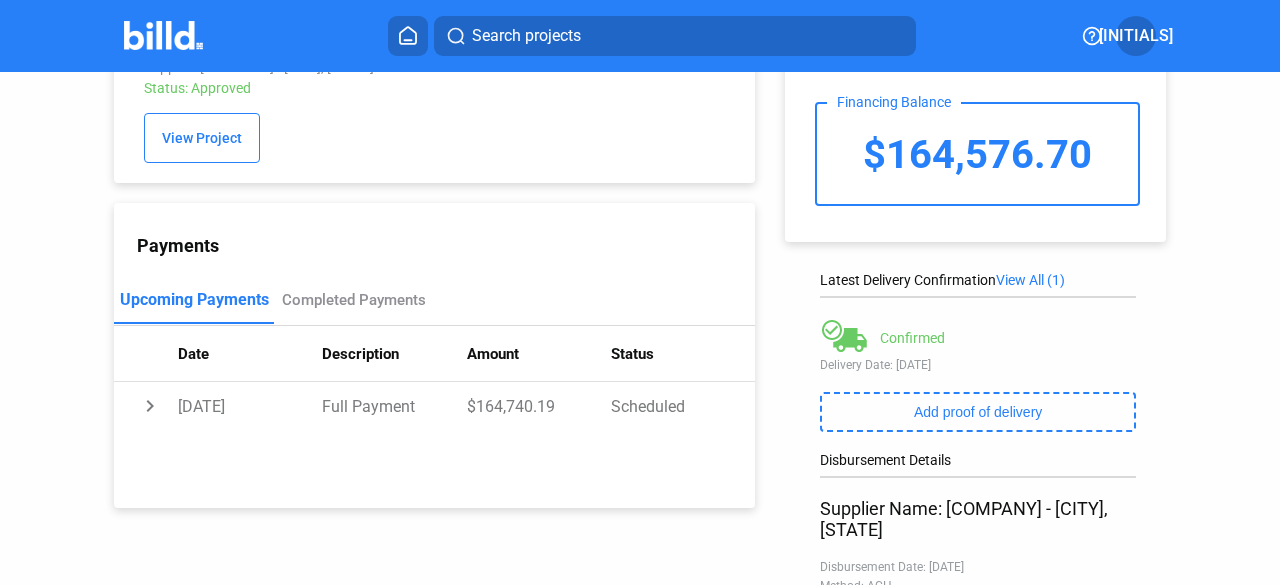 scroll, scrollTop: 0, scrollLeft: 0, axis: both 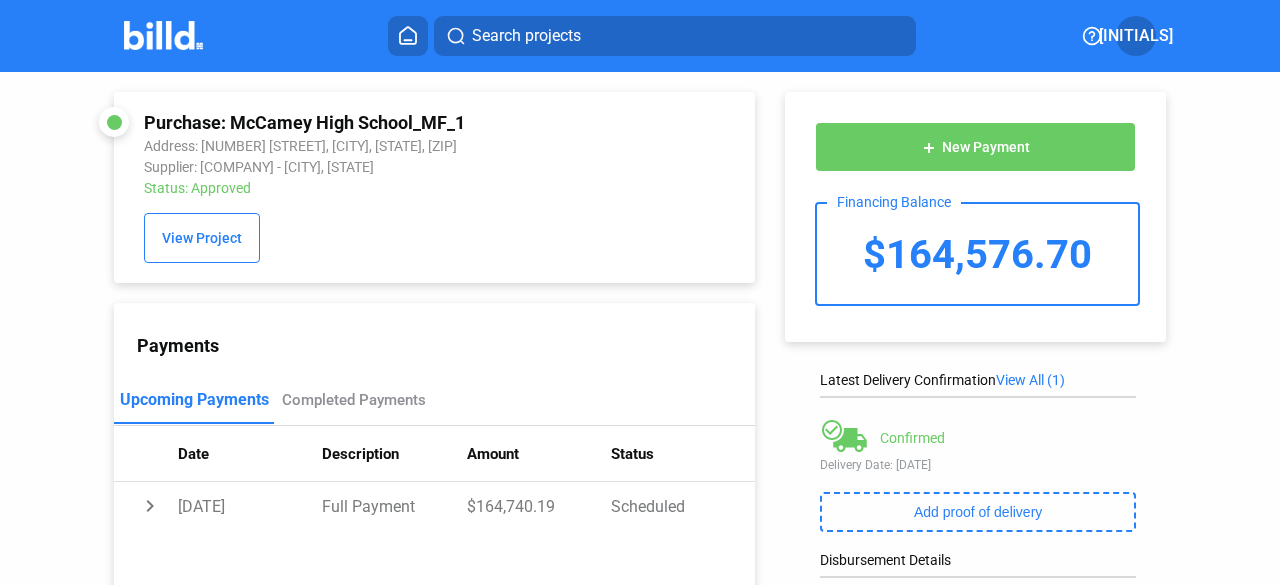 click on "Confirmed" 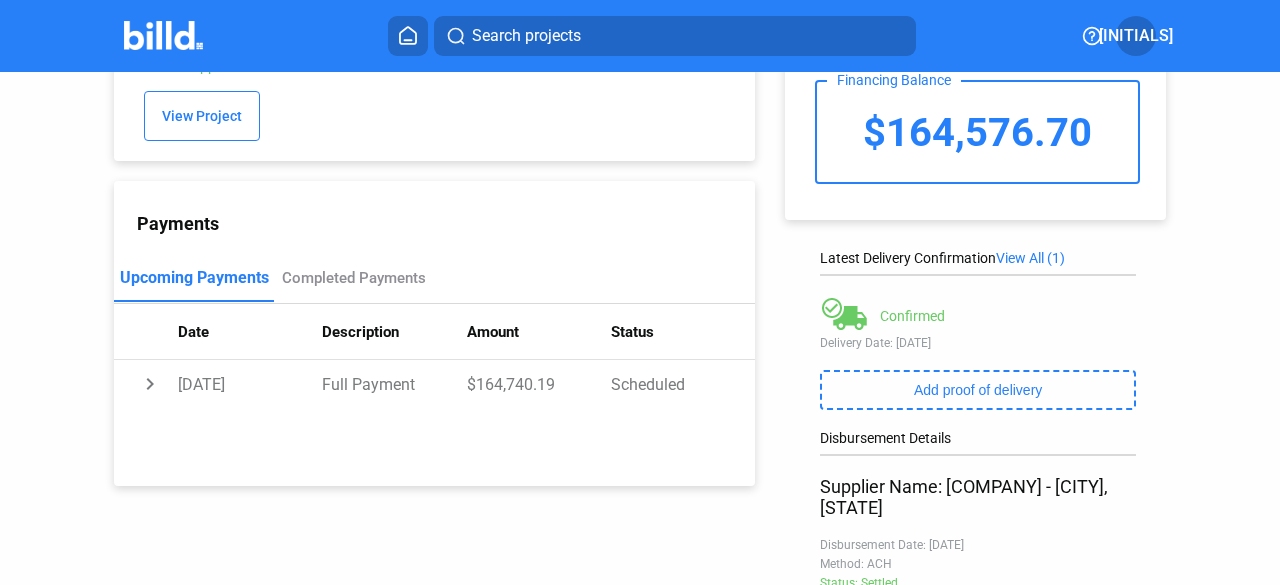 scroll, scrollTop: 0, scrollLeft: 0, axis: both 